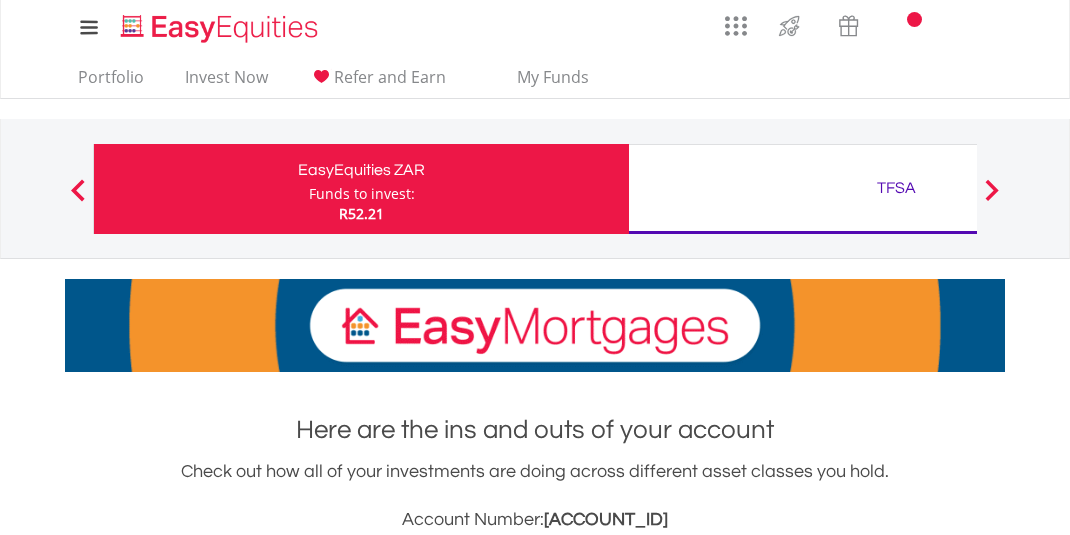 scroll, scrollTop: 0, scrollLeft: 0, axis: both 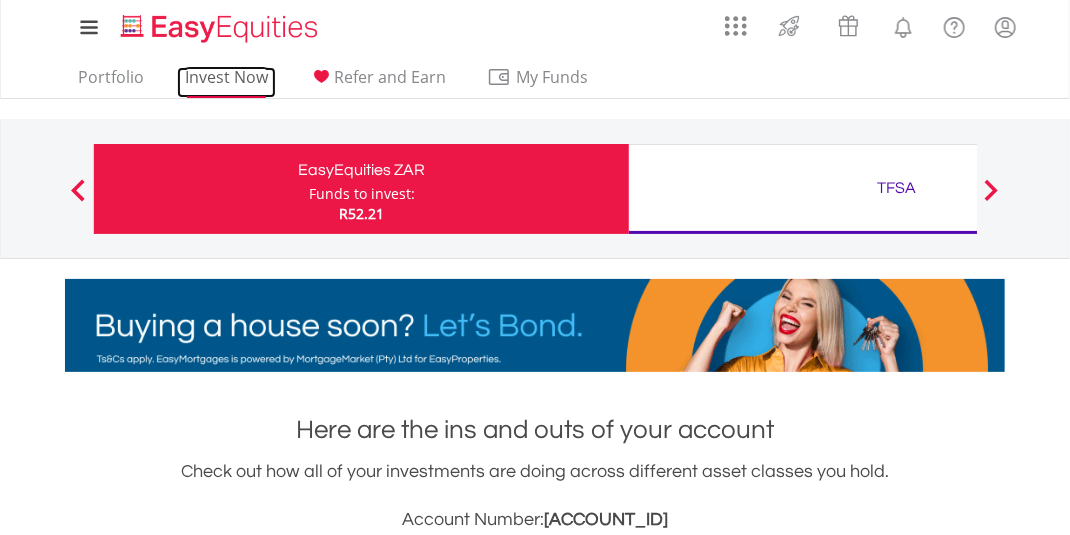click on "Invest Now" at bounding box center [226, 82] 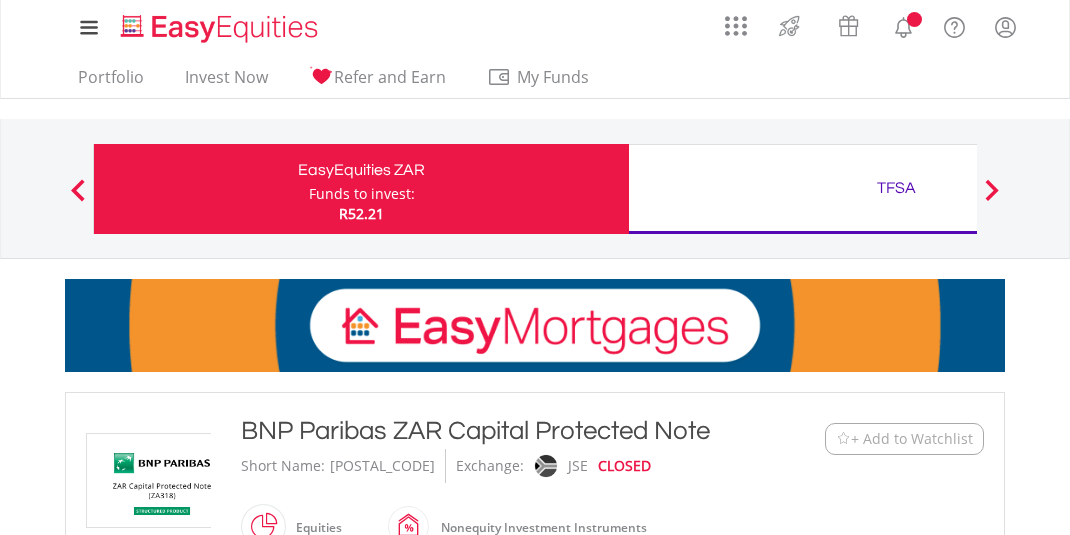 scroll, scrollTop: 468, scrollLeft: 0, axis: vertical 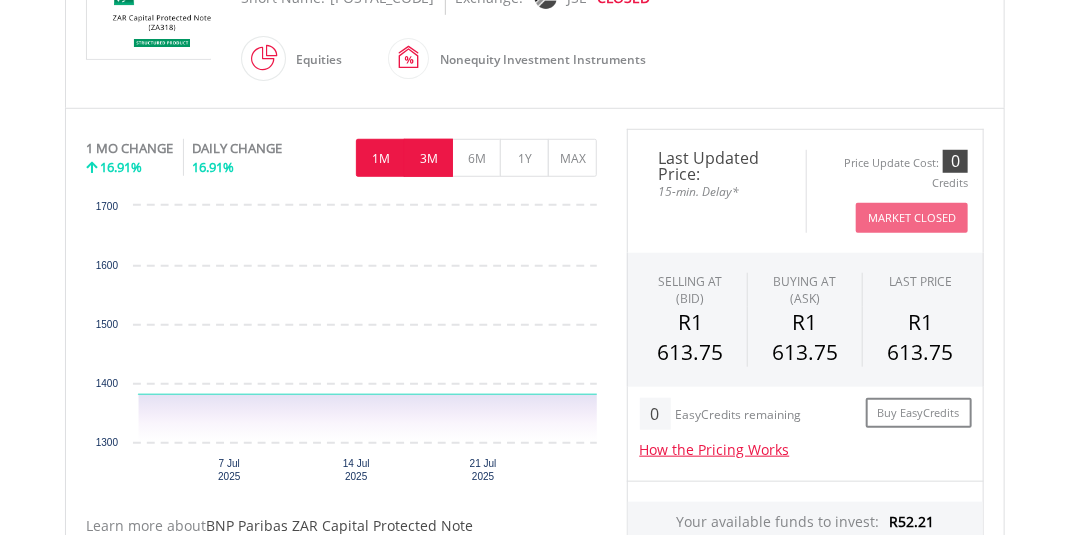 click on "3M" at bounding box center (428, 158) 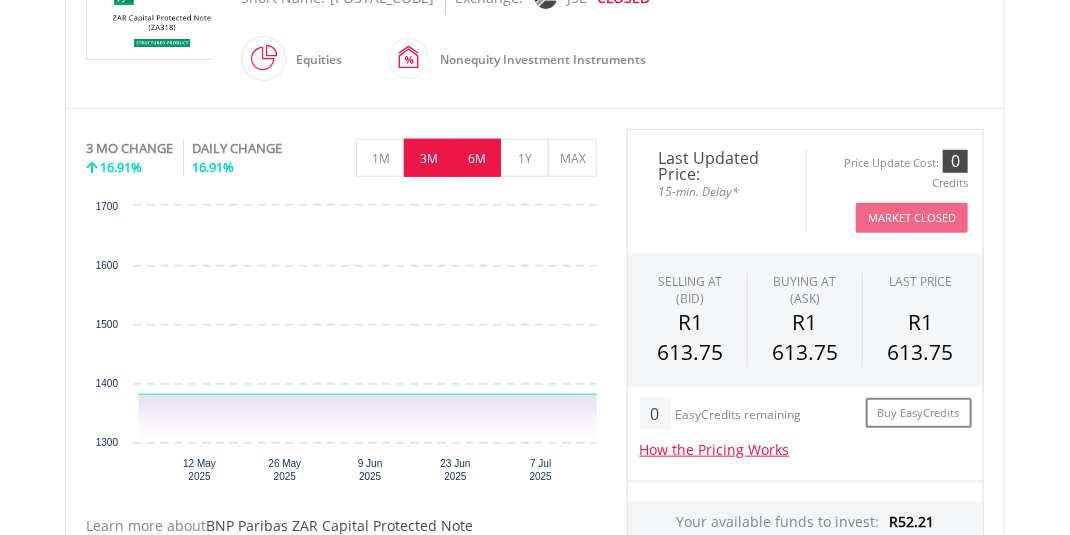 click on "6M" at bounding box center [476, 158] 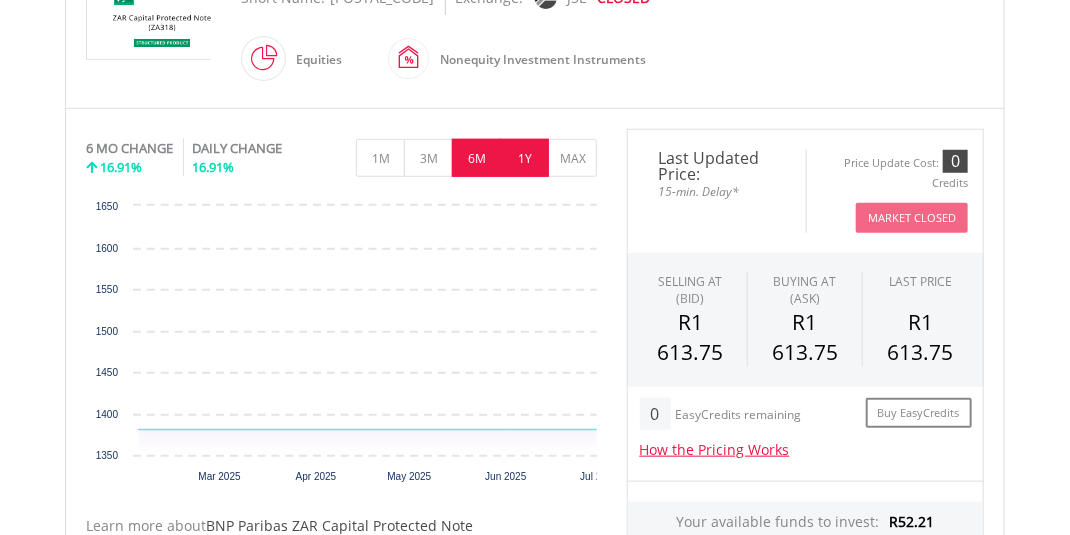 click on "1Y" at bounding box center (524, 158) 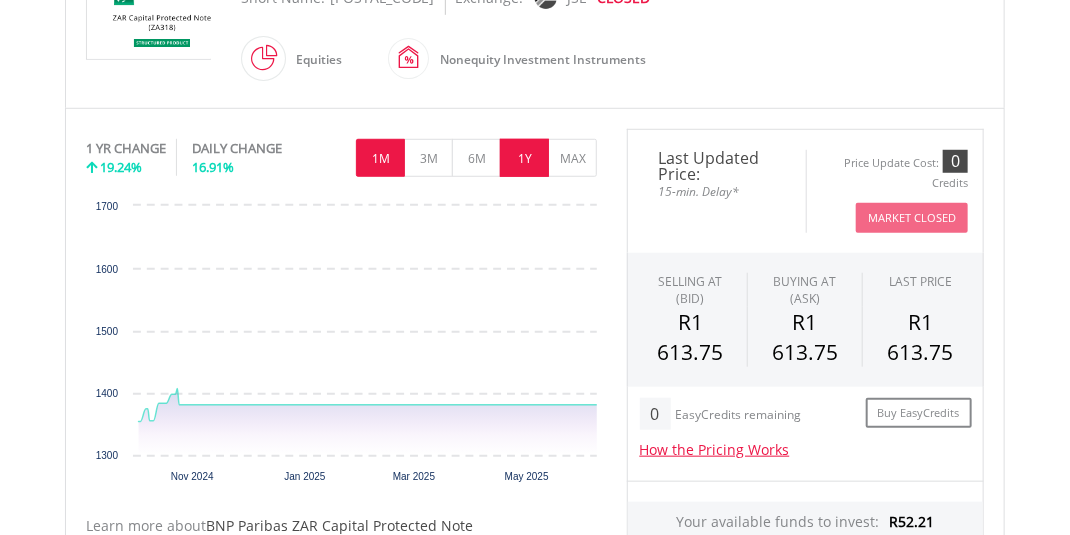 click on "1M" at bounding box center [380, 158] 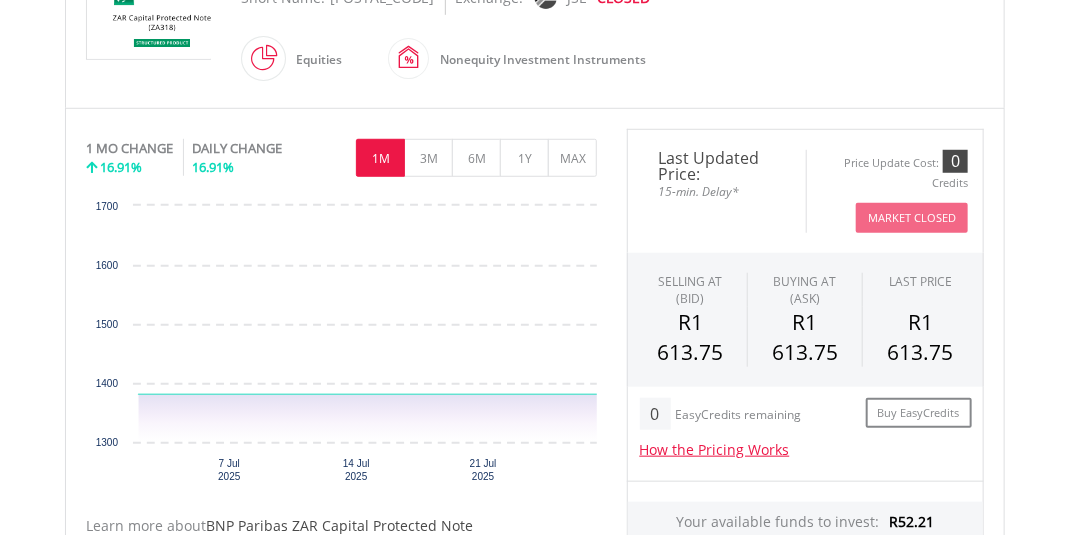scroll, scrollTop: 936, scrollLeft: 0, axis: vertical 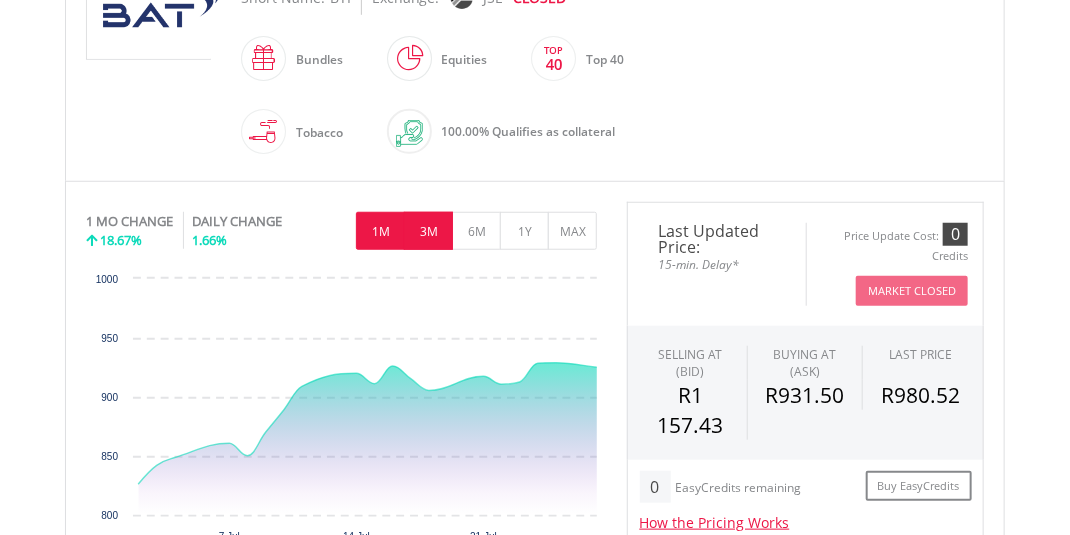 click on "3M" at bounding box center (428, 231) 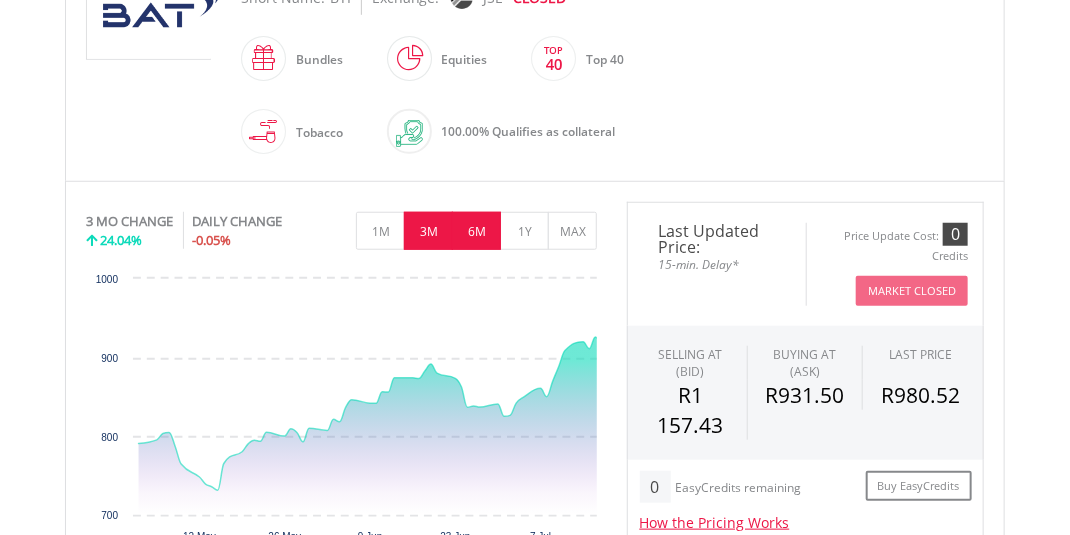 click on "6M" at bounding box center [476, 231] 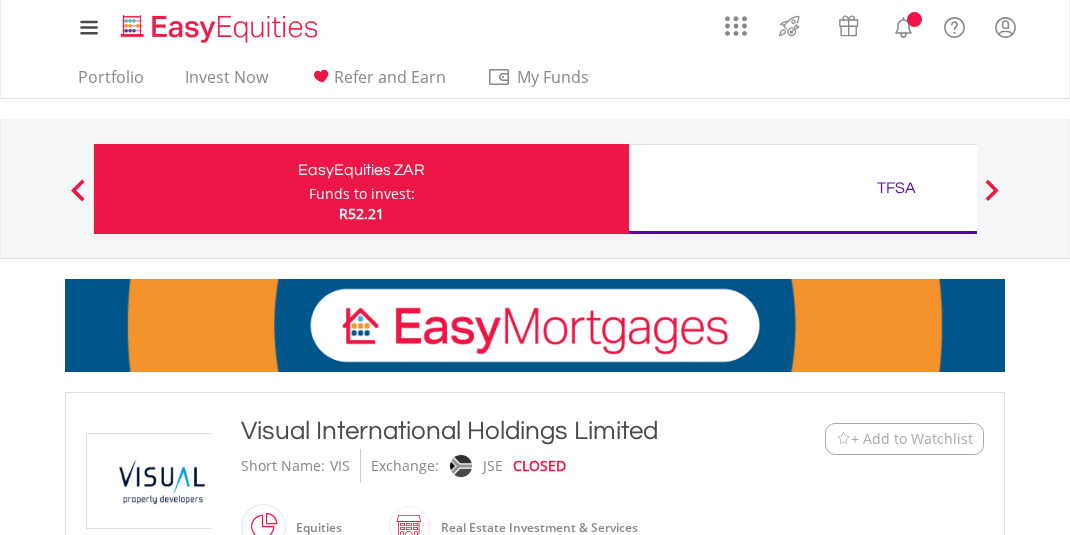 scroll, scrollTop: 0, scrollLeft: 0, axis: both 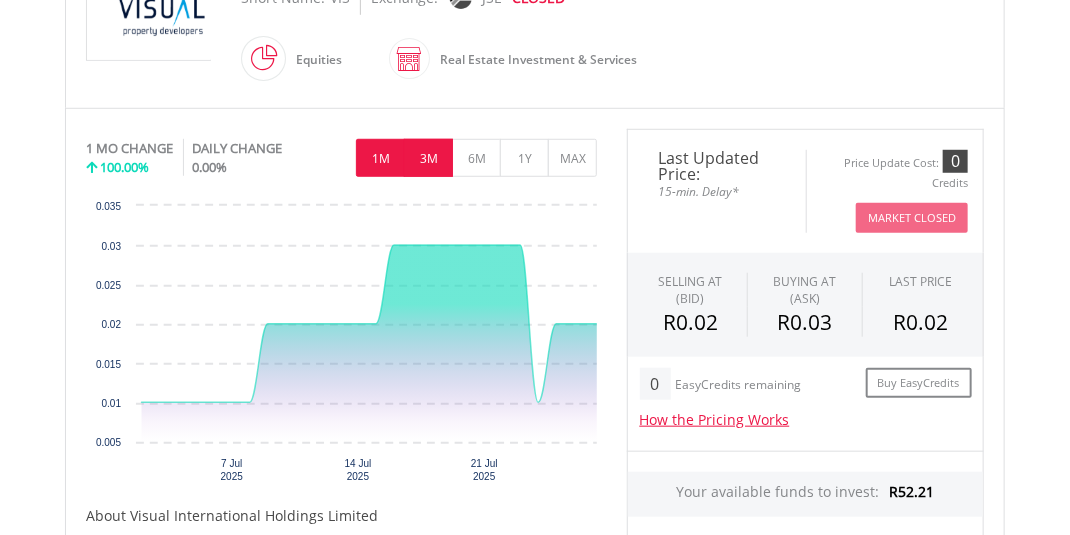 click on "3M" at bounding box center (428, 158) 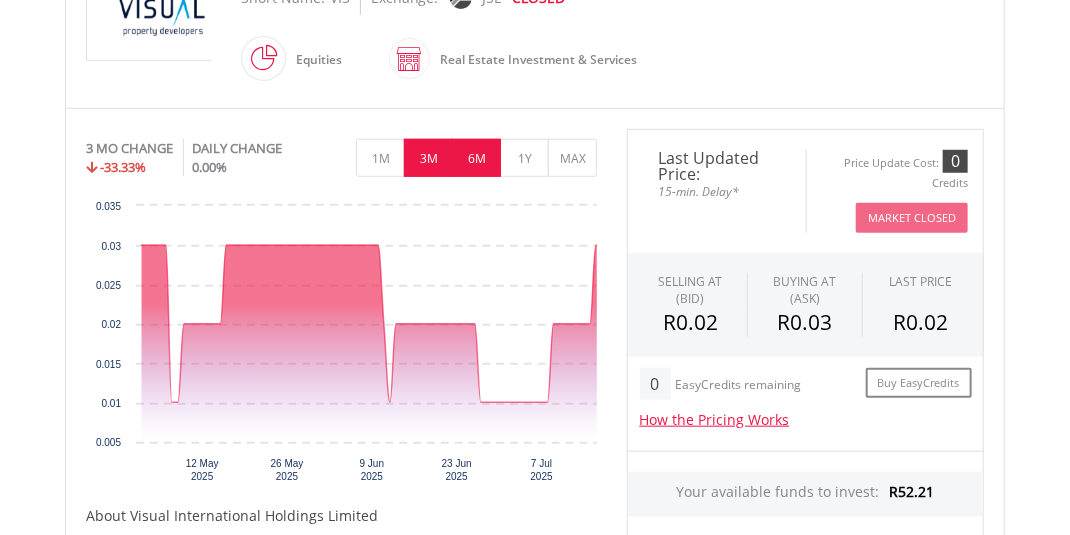 click on "6M" at bounding box center [476, 158] 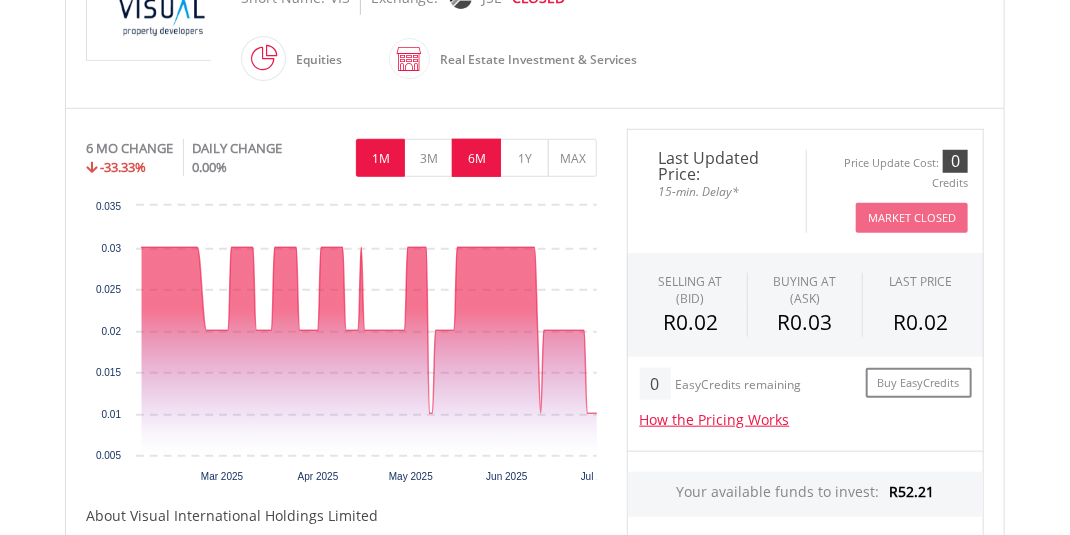 click on "1M" at bounding box center [380, 158] 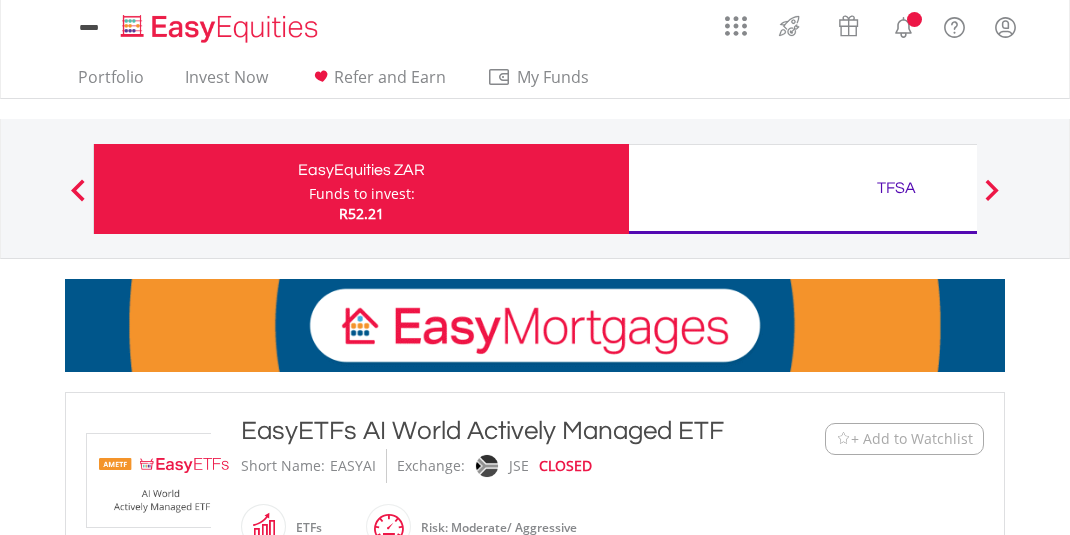 scroll, scrollTop: 0, scrollLeft: 0, axis: both 